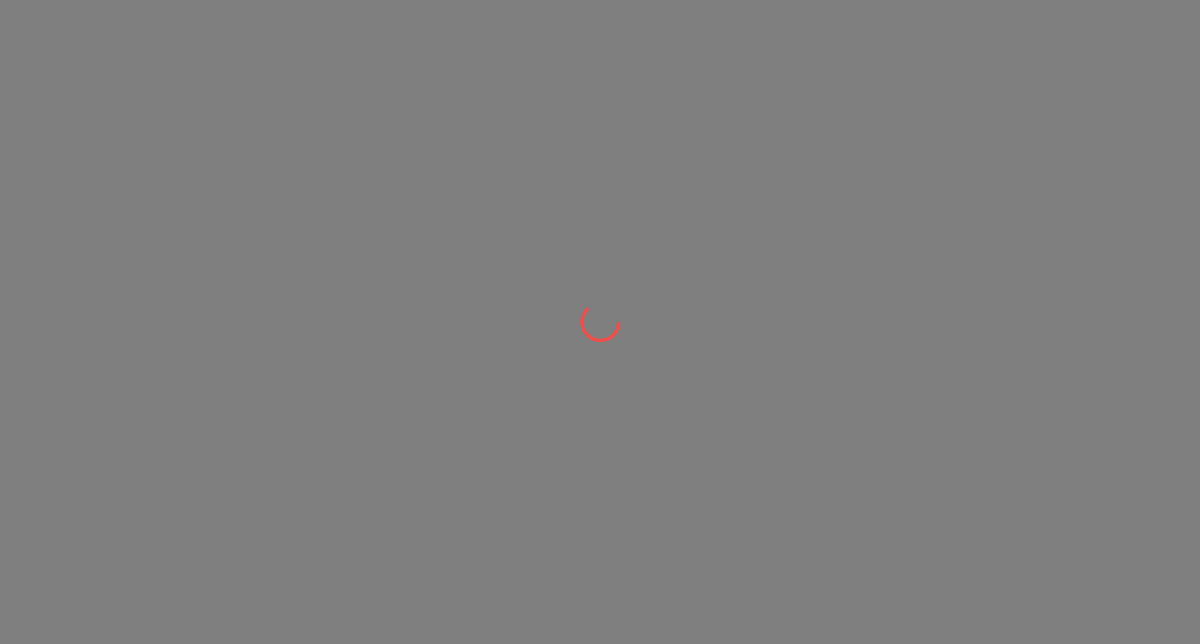 scroll, scrollTop: 0, scrollLeft: 0, axis: both 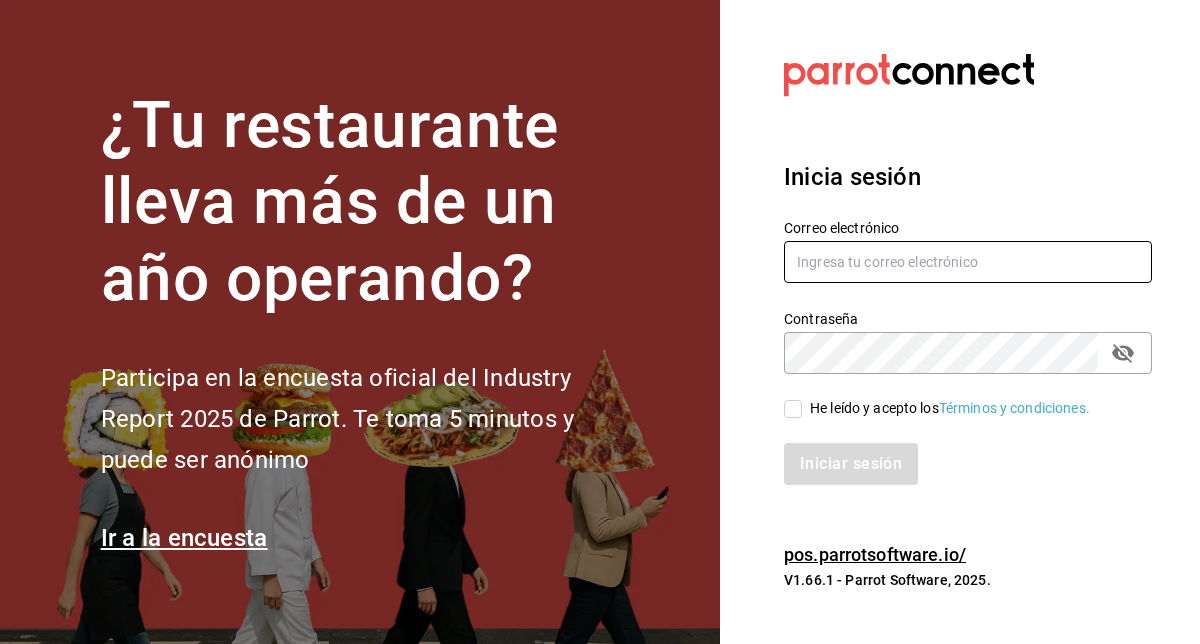 click at bounding box center (968, 262) 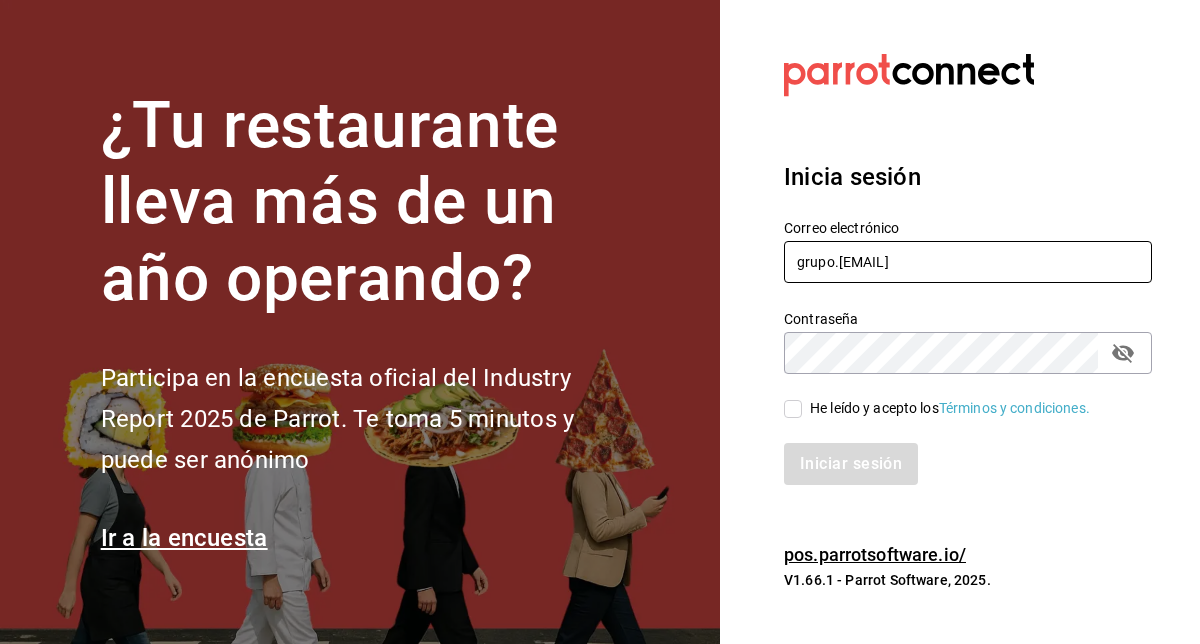type on "grupo.sirilo@hotmail.com" 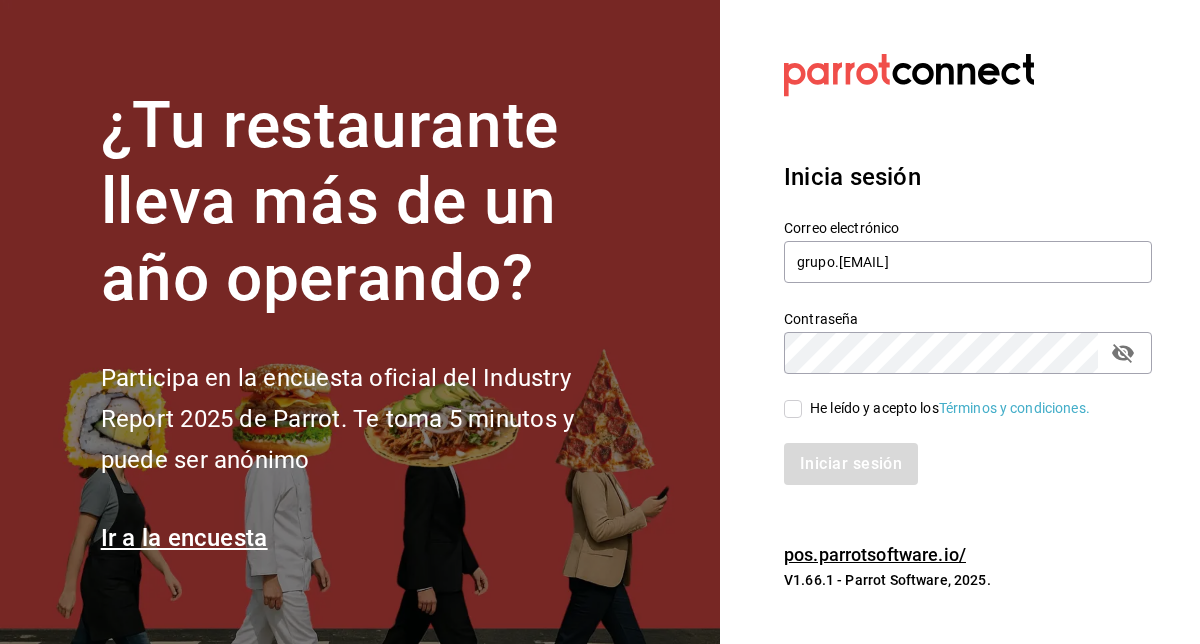 click on "He leído y acepto los  Términos y condiciones." at bounding box center (793, 409) 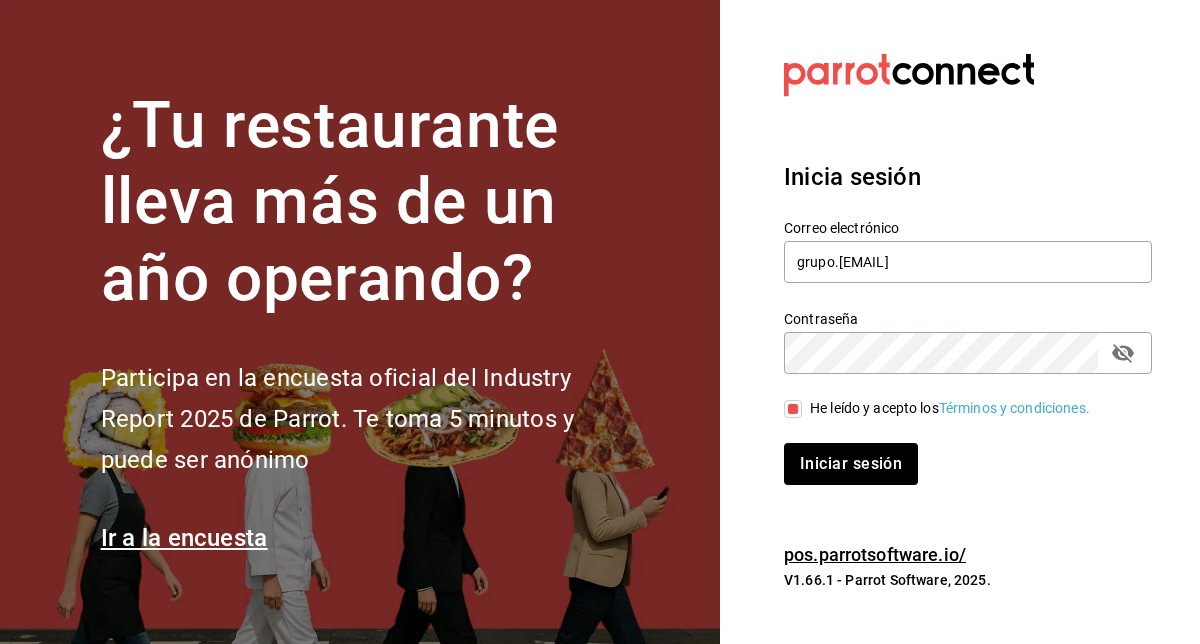 click on "Iniciar sesión" at bounding box center [851, 464] 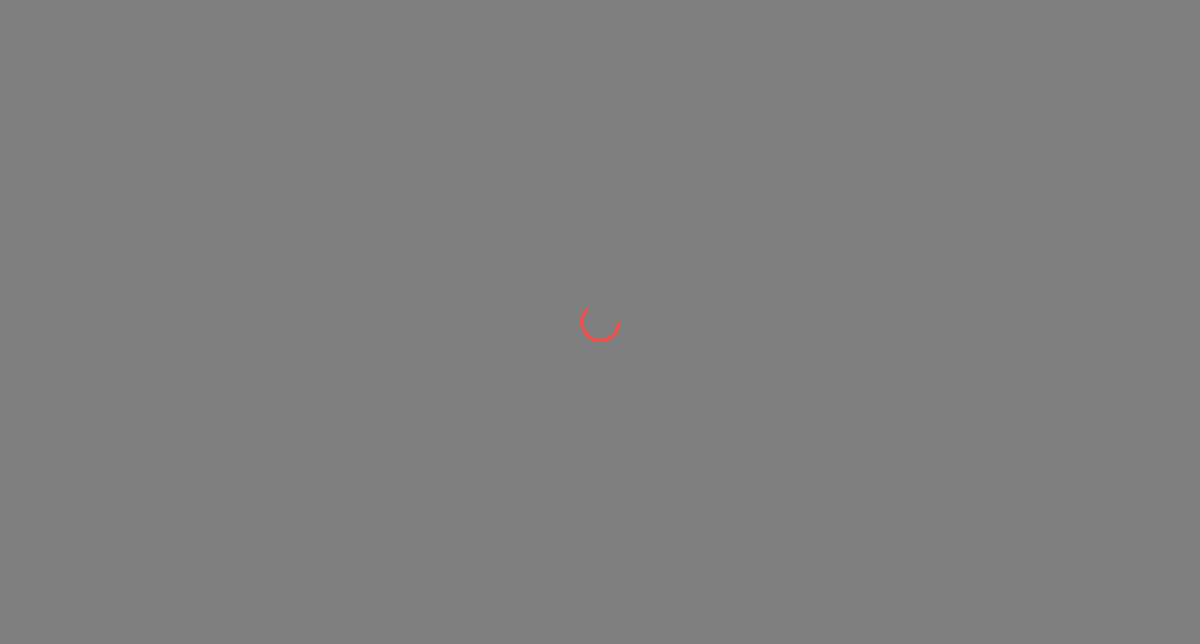 scroll, scrollTop: 0, scrollLeft: 0, axis: both 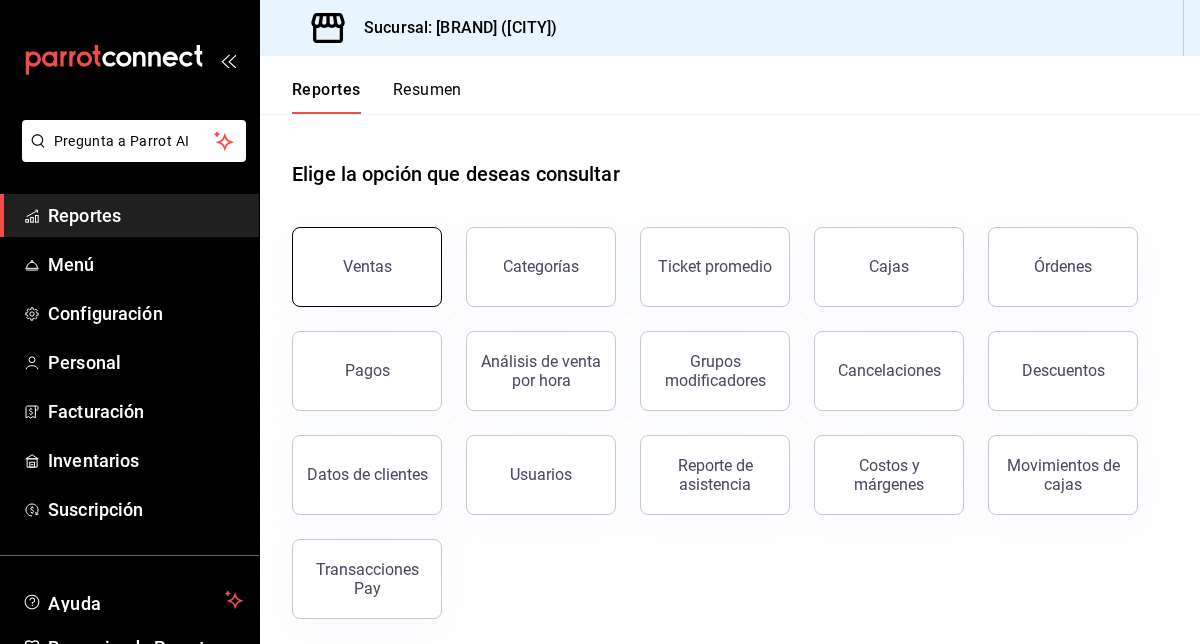 click on "Ventas" at bounding box center [355, 255] 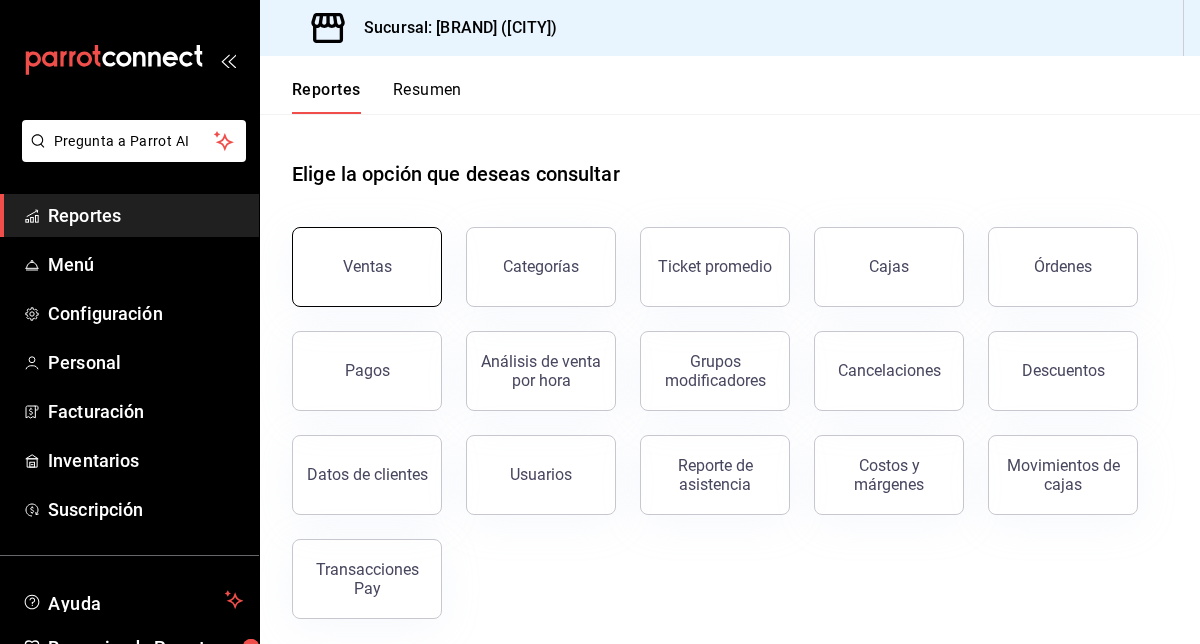 click on "Ventas" at bounding box center (367, 267) 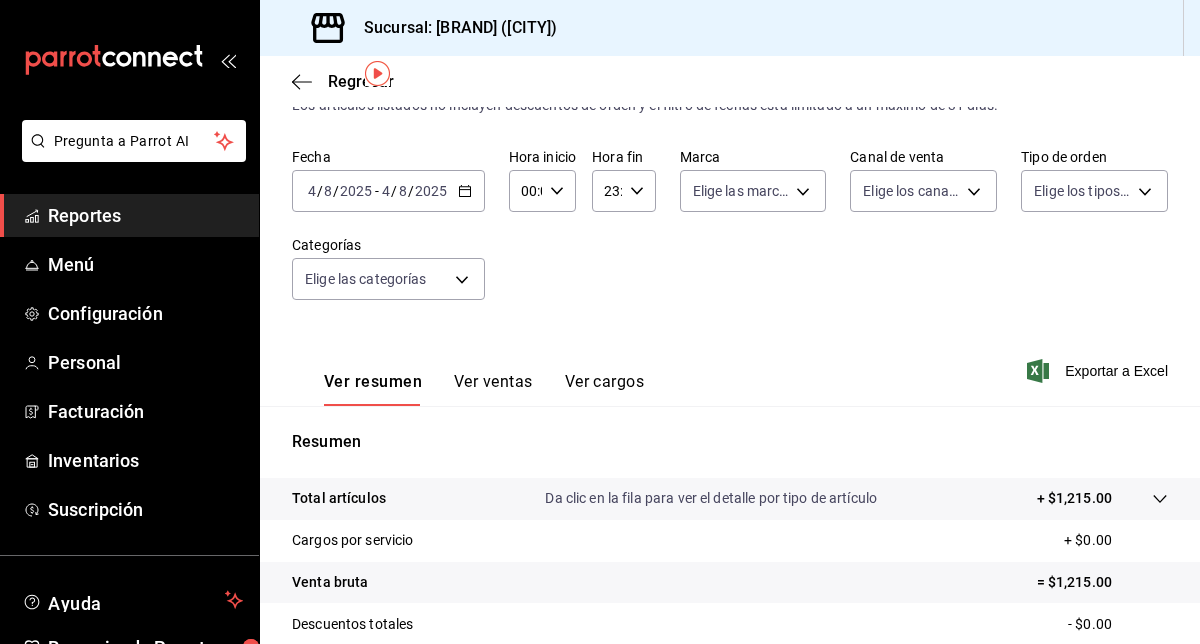 scroll, scrollTop: 68, scrollLeft: 0, axis: vertical 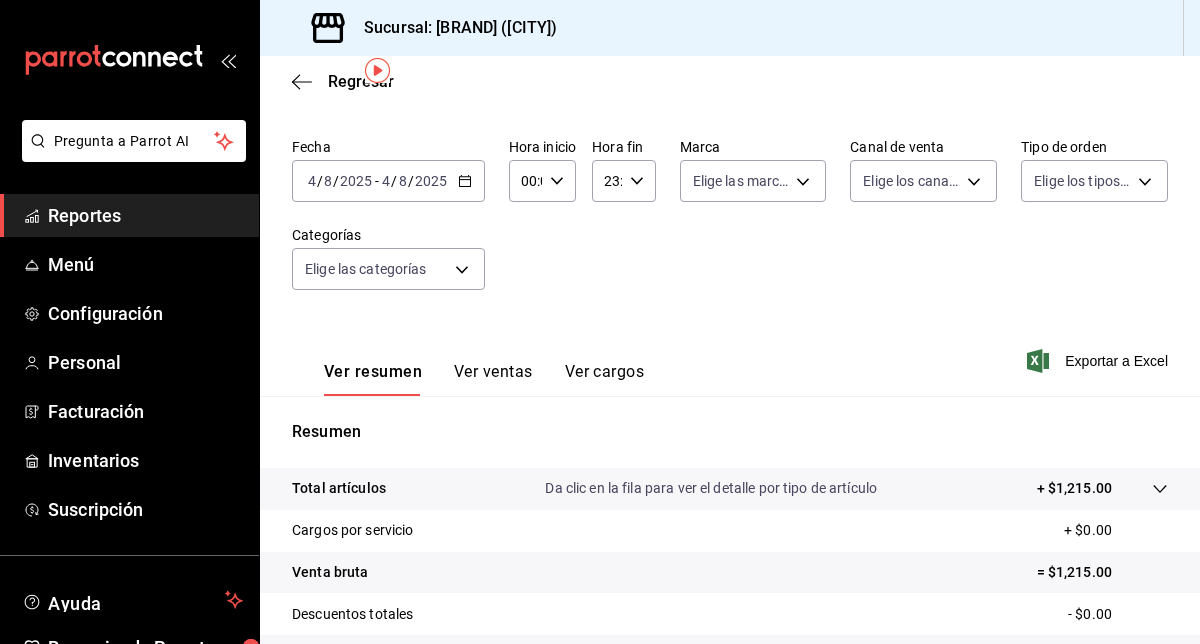 click on "2025-08-04 4 / 8 / 2025 - 2025-08-04 4 / 8 / 2025" at bounding box center [388, 181] 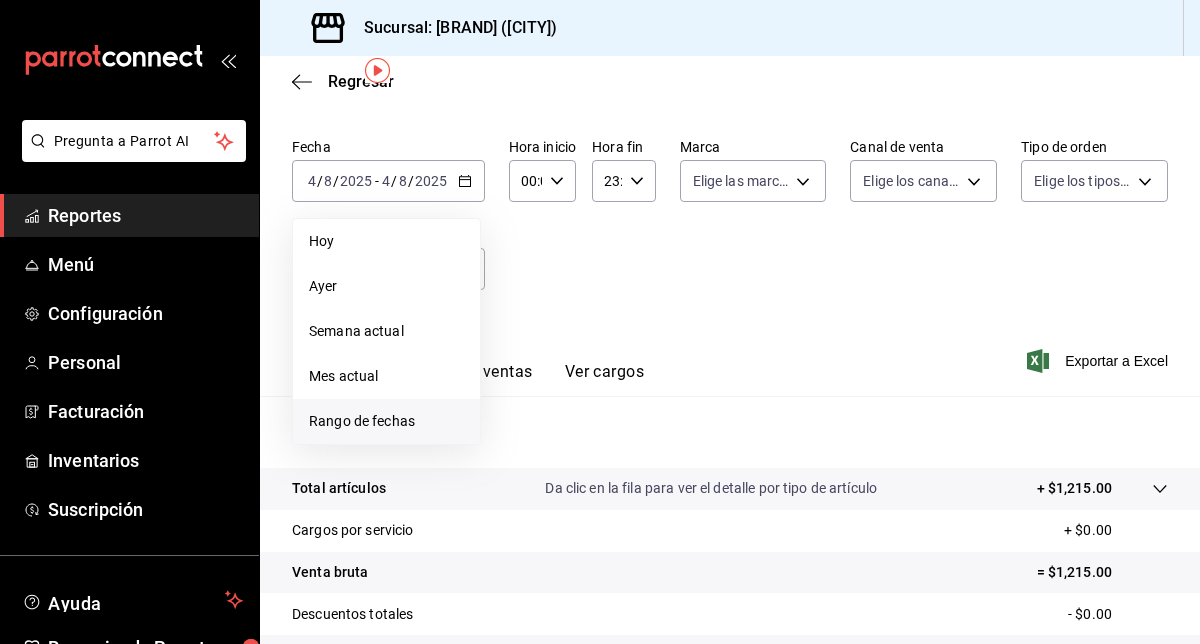 click on "Rango de fechas" at bounding box center (386, 421) 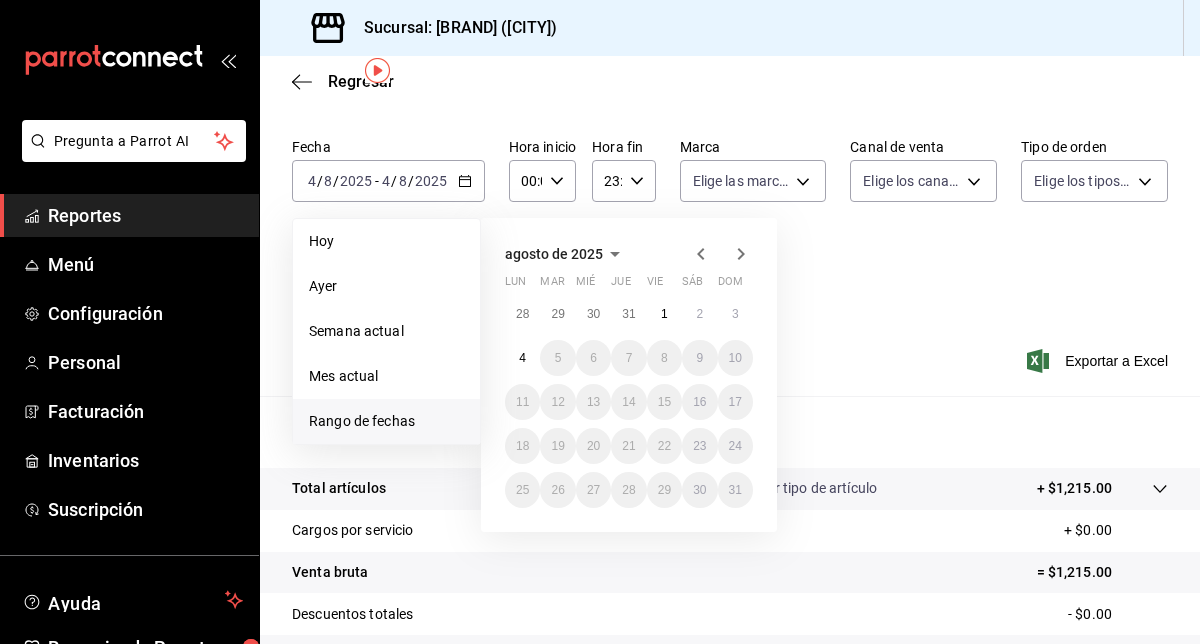 click 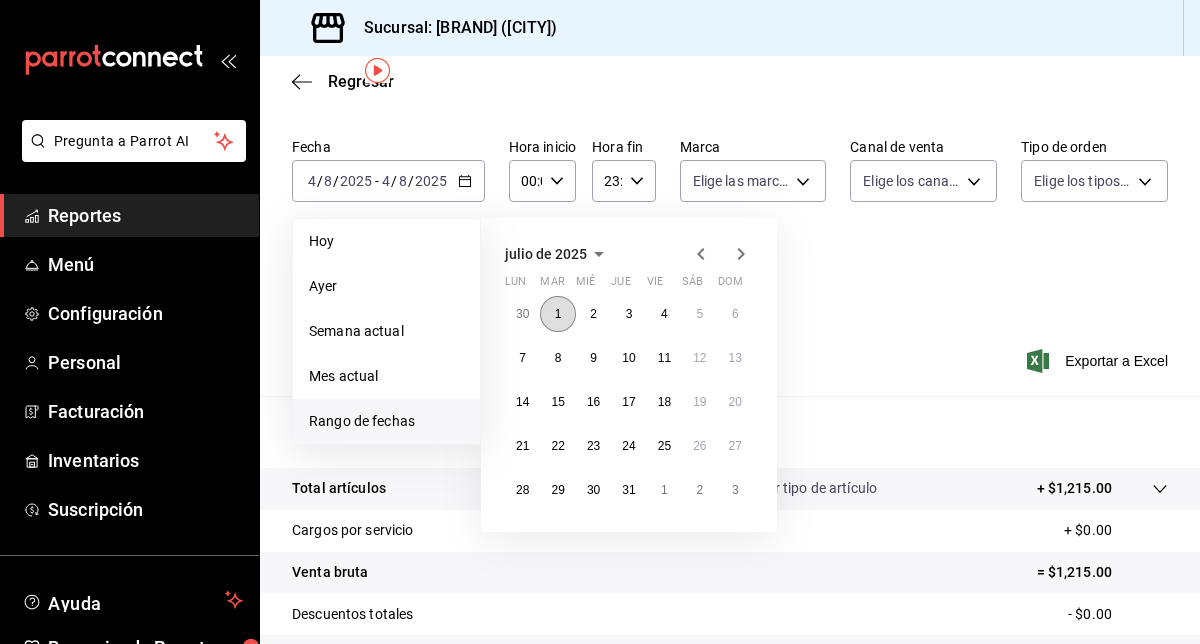 click on "1" at bounding box center [558, 314] 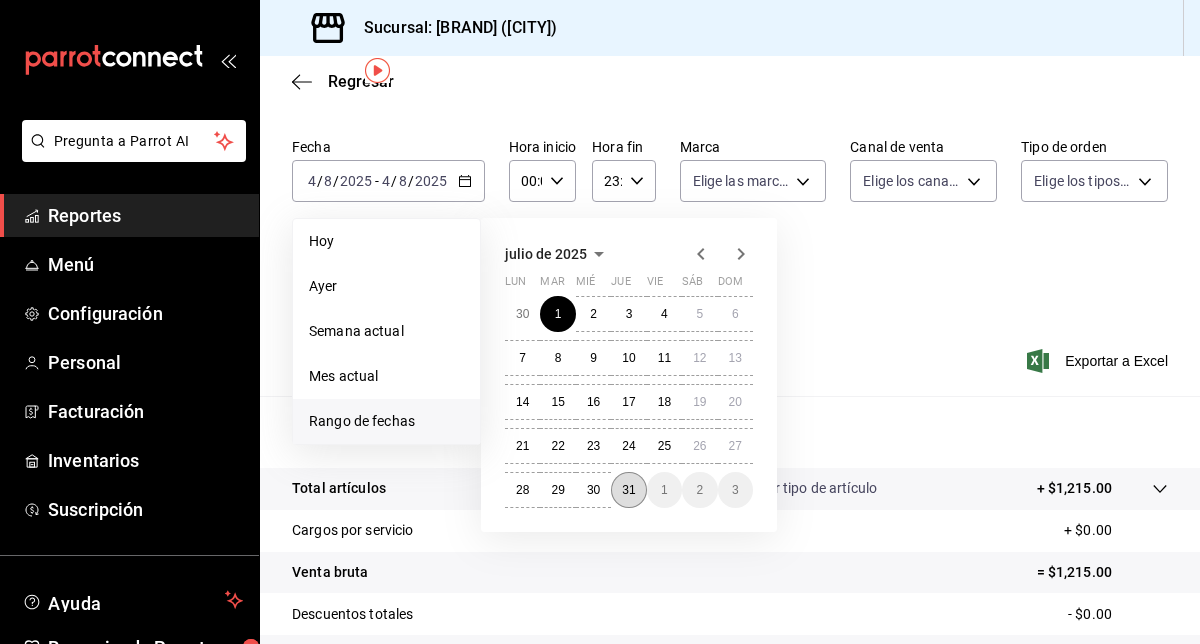 click on "31" at bounding box center (628, 490) 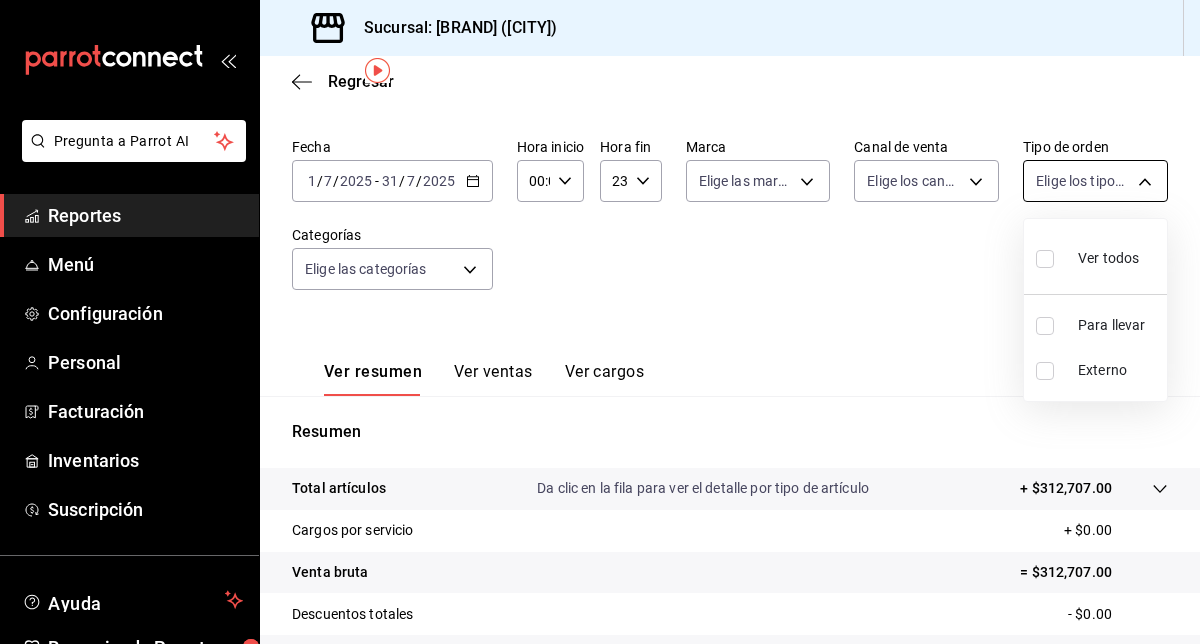 click on "Pregunta a Parrot AI Reportes   Menú   Configuración   Personal   Facturación   Inventarios   Suscripción   Ayuda Recomienda Parrot   [FIRST] [LAST]   Sugerir nueva función   Sucursal: [BRAND] ([CITY]) Regresar Ventas Los artículos listados no incluyen descuentos de orden y el filtro de fechas está limitado a un máximo de 31 días. Fecha [DATE]   / [DATE] - [DATE]   / [DATE] Hora inicio 00:00 Hora inicio Hora fin 23:59 Hora fin Marca Elige las marcas Canal de venta Elige los canales de venta Tipo de orden Elige los tipos de orden Categorías Elige las categorías Ver resumen Ver ventas Ver cargos Exportar a Excel Resumen Total artículos Da clic en la fila para ver el detalle por tipo de artículo + [PRICE] Cargos por servicio + [PRICE] Venta bruta = [PRICE] Descuentos totales - [PRICE] Certificados de regalo - [PRICE] Venta total = [PRICE] Impuestos - [PRICE] Venta neta = [PRICE] Pregunta a Parrot AI Reportes   Menú   Configuración   Personal   Facturación   Inventarios" at bounding box center [600, 322] 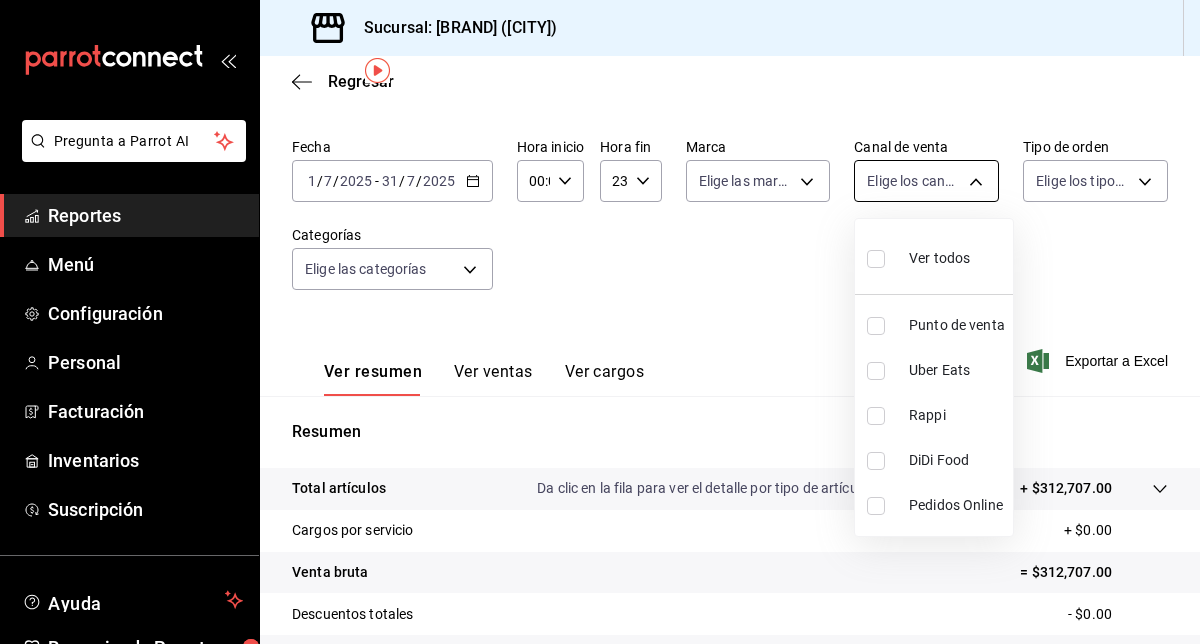 click on "Pregunta a Parrot AI Reportes   Menú   Configuración   Personal   Facturación   Inventarios   Suscripción   Ayuda Recomienda Parrot   [FIRST] [LAST]   Sugerir nueva función   Sucursal: [BRAND] ([CITY]) Regresar Ventas Los artículos listados no incluyen descuentos de orden y el filtro de fechas está limitado a un máximo de 31 días. Fecha [DATE]   / [DATE] - [DATE]   / [DATE] Hora inicio 00:00 Hora inicio Hora fin 23:59 Hora fin Marca Elige las marcas Canal de venta Elige los canales de venta Tipo de orden Elige los tipos de orden Categorías Elige las categorías Ver resumen Ver ventas Ver cargos Exportar a Excel Resumen Total artículos Da clic en la fila para ver el detalle por tipo de artículo + [PRICE] Cargos por servicio + [PRICE] Venta bruta = [PRICE] Descuentos totales - [PRICE] Certificados de regalo - [PRICE] Venta total = [PRICE] Impuestos - [PRICE] Venta neta = [PRICE] Pregunta a Parrot AI Reportes   Menú   Configuración   Personal   Facturación   Inventarios" at bounding box center [600, 322] 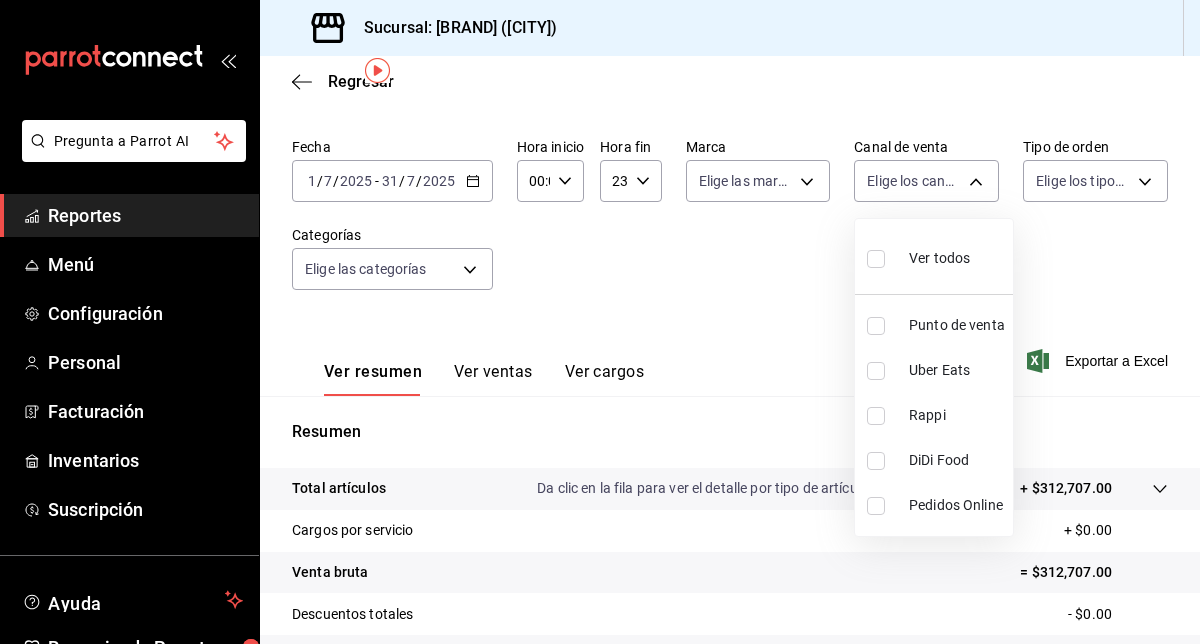 click at bounding box center (600, 322) 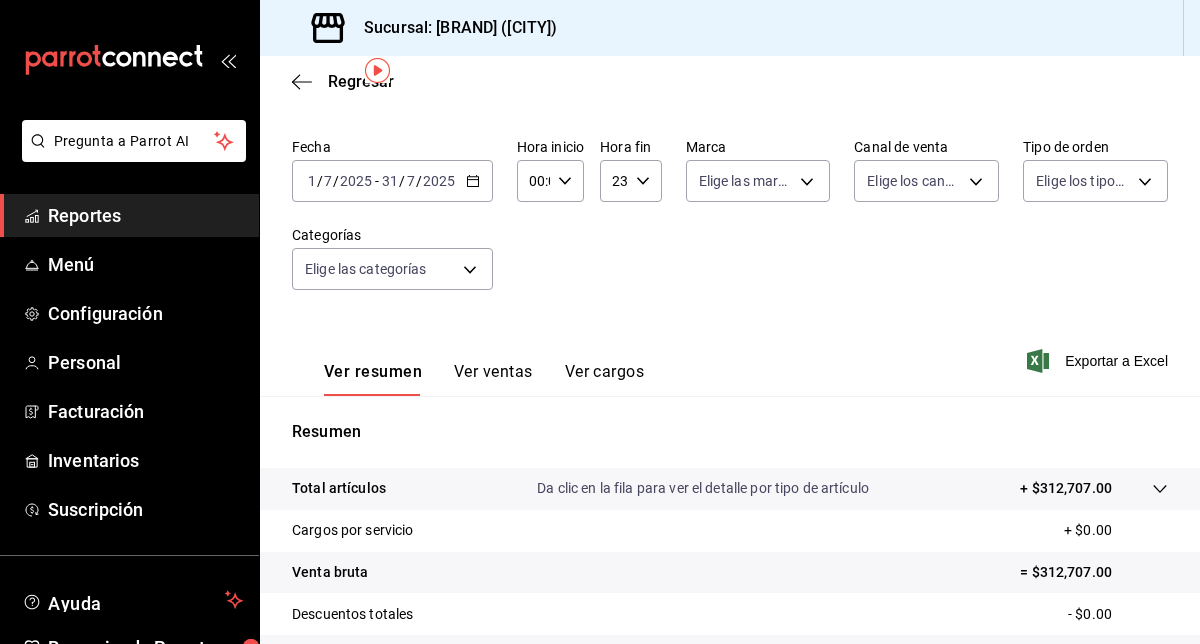 click on "Pregunta a Parrot AI Reportes   Menú   Configuración   Personal   Facturación   Inventarios   Suscripción   Ayuda Recomienda Parrot   [FIRST] [LAST]   Sugerir nueva función   Sucursal: [BRAND] ([CITY]) Regresar Ventas Los artículos listados no incluyen descuentos de orden y el filtro de fechas está limitado a un máximo de 31 días. Fecha [DATE]   / [DATE] - [DATE]   / [DATE] Hora inicio 00:00 Hora inicio Hora fin 23:59 Hora fin Marca Elige las marcas Canal de venta Elige los canales de venta Tipo de orden Elige los tipos de orden Categorías Elige las categorías Ver resumen Ver ventas Ver cargos Exportar a Excel Resumen Total artículos Da clic en la fila para ver el detalle por tipo de artículo + [PRICE] Cargos por servicio + [PRICE] Venta bruta = [PRICE] Descuentos totales - [PRICE] Certificados de regalo - [PRICE] Venta total = [PRICE] Impuestos - [PRICE] Venta neta = [PRICE] Pregunta a Parrot AI Reportes   Menú   Configuración   Personal   Facturación   Inventarios" at bounding box center (600, 322) 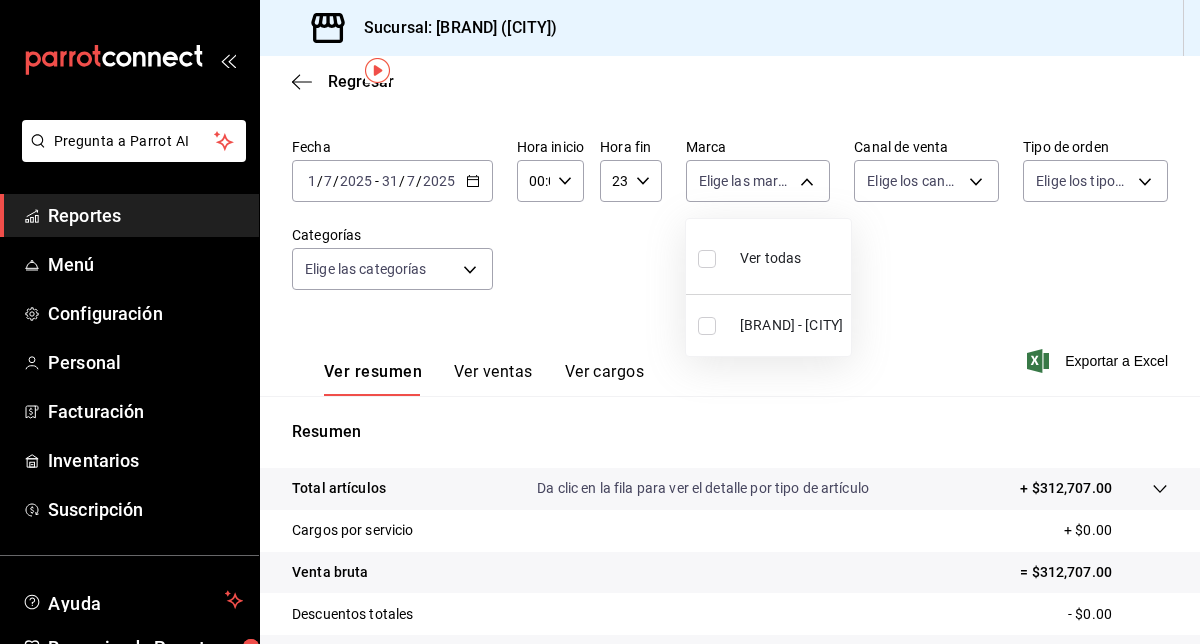 click at bounding box center (600, 322) 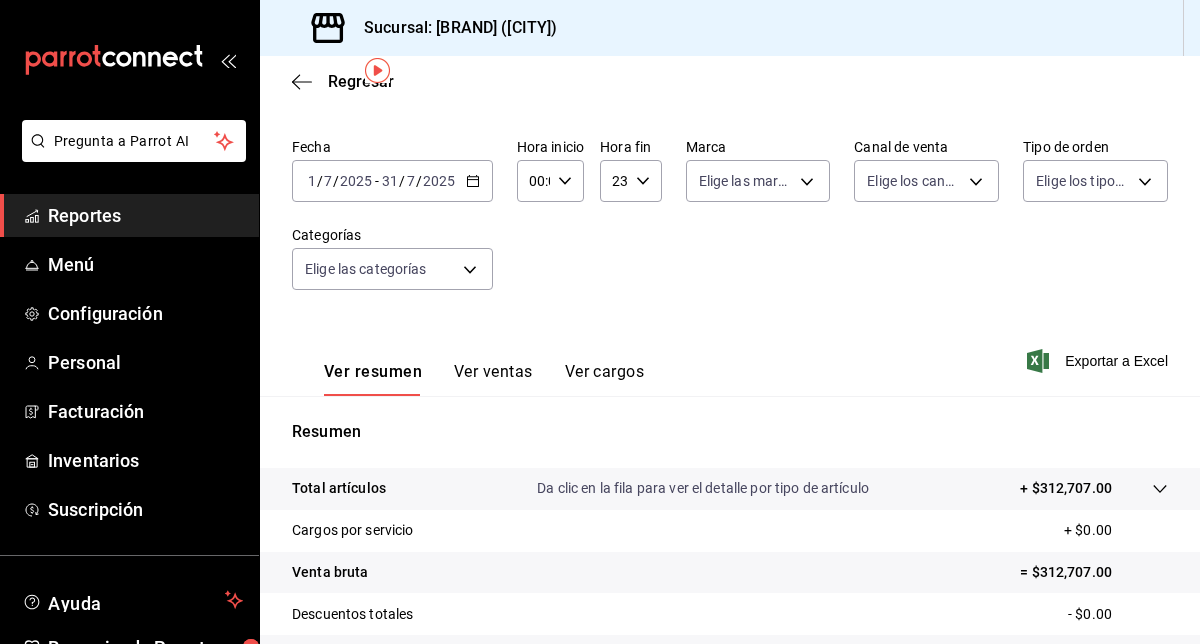 click on "Pregunta a Parrot AI Reportes   Menú   Configuración   Personal   Facturación   Inventarios   Suscripción   Ayuda Recomienda Parrot   [FIRST] [LAST]   Sugerir nueva función   Sucursal: [BRAND] ([CITY]) Regresar Ventas Los artículos listados no incluyen descuentos de orden y el filtro de fechas está limitado a un máximo de 31 días. Fecha [DATE]   / [DATE] - [DATE]   / [DATE] Hora inicio 00:00 Hora inicio Hora fin 23:59 Hora fin Marca Elige las marcas Canal de venta Elige los canales de venta Tipo de orden Elige los tipos de orden Categorías Elige las categorías Ver resumen Ver ventas Ver cargos Exportar a Excel Resumen Total artículos Da clic en la fila para ver el detalle por tipo de artículo + [PRICE] Cargos por servicio + [PRICE] Venta bruta = [PRICE] Descuentos totales - [PRICE] Certificados de regalo - [PRICE] Venta total = [PRICE] Impuestos - [PRICE] Venta neta = [PRICE] Pregunta a Parrot AI Reportes   Menú   Configuración   Personal   Facturación   Inventarios" at bounding box center (600, 322) 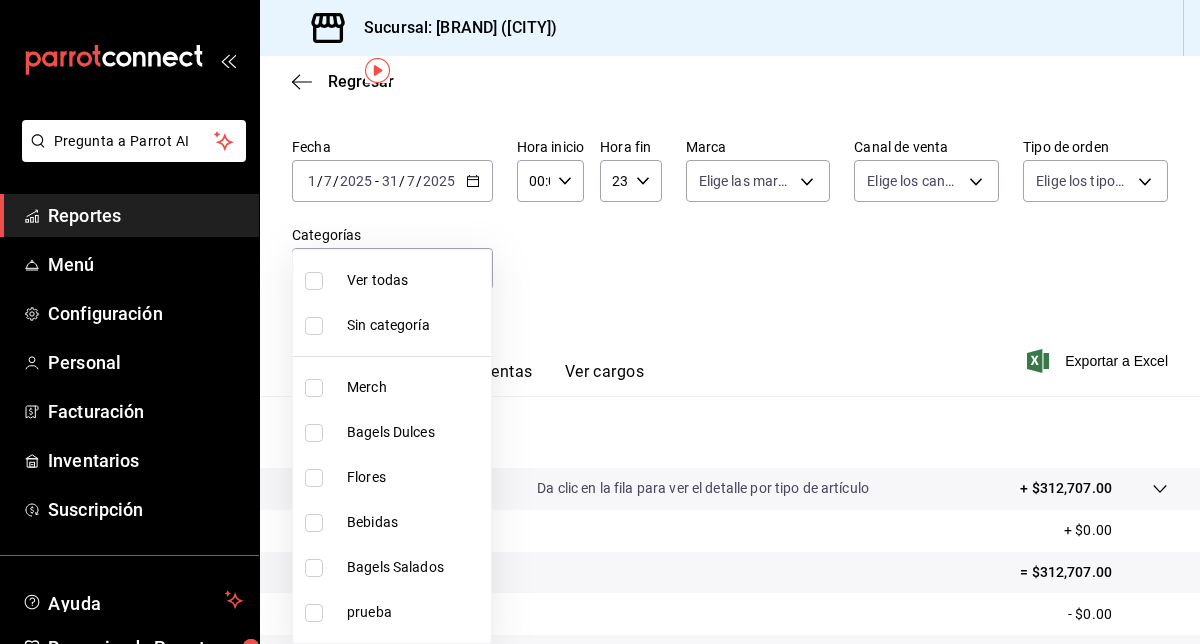 click on "Bagels Dulces" at bounding box center (392, 432) 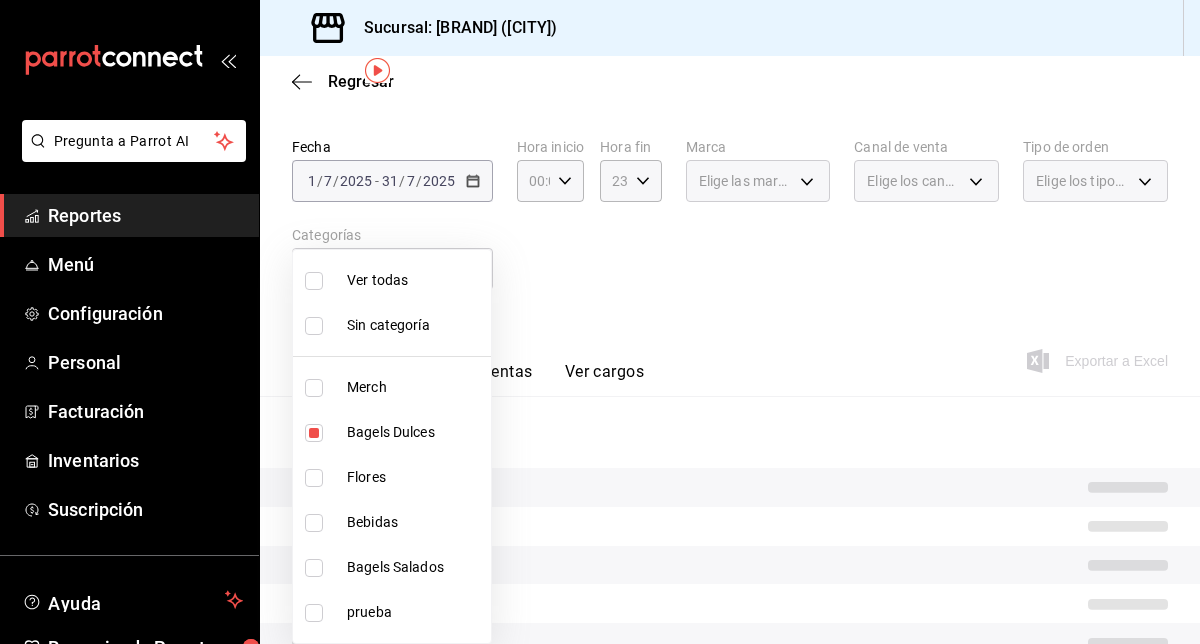 click on "Bagels Salados" at bounding box center [415, 567] 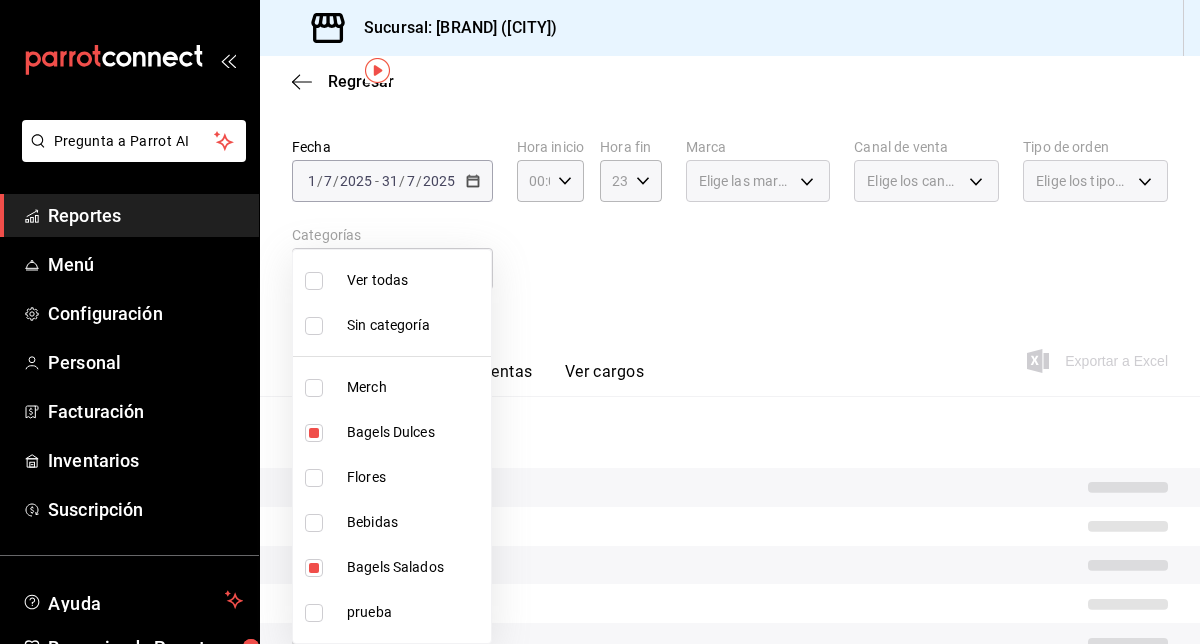 click on "Bebidas" at bounding box center [415, 522] 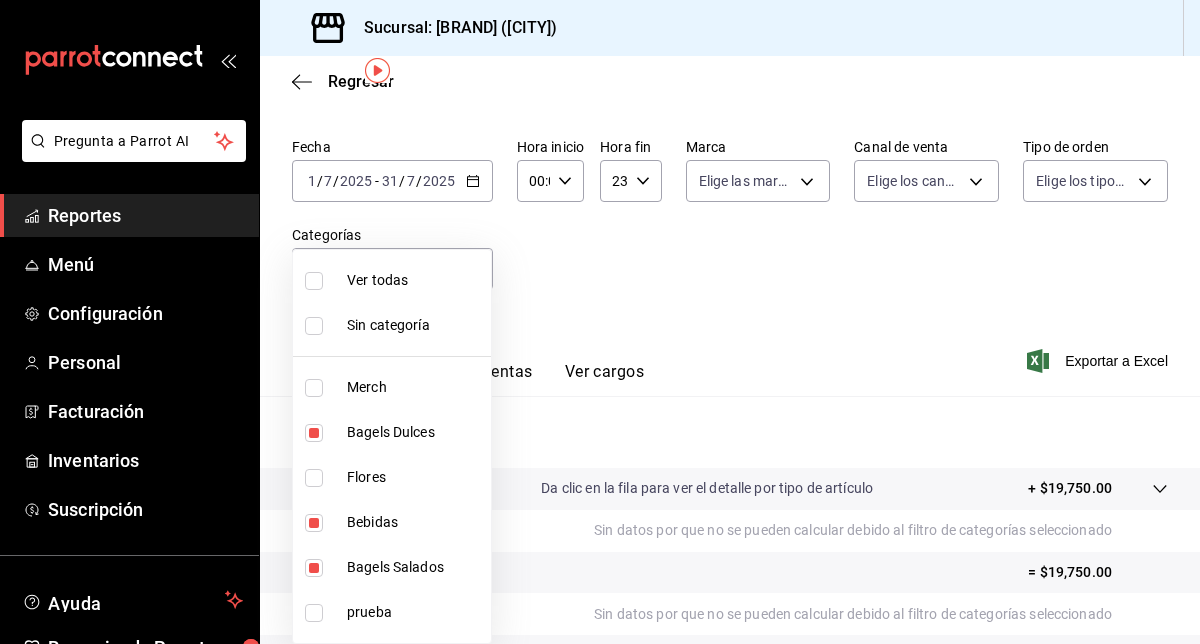click at bounding box center [600, 322] 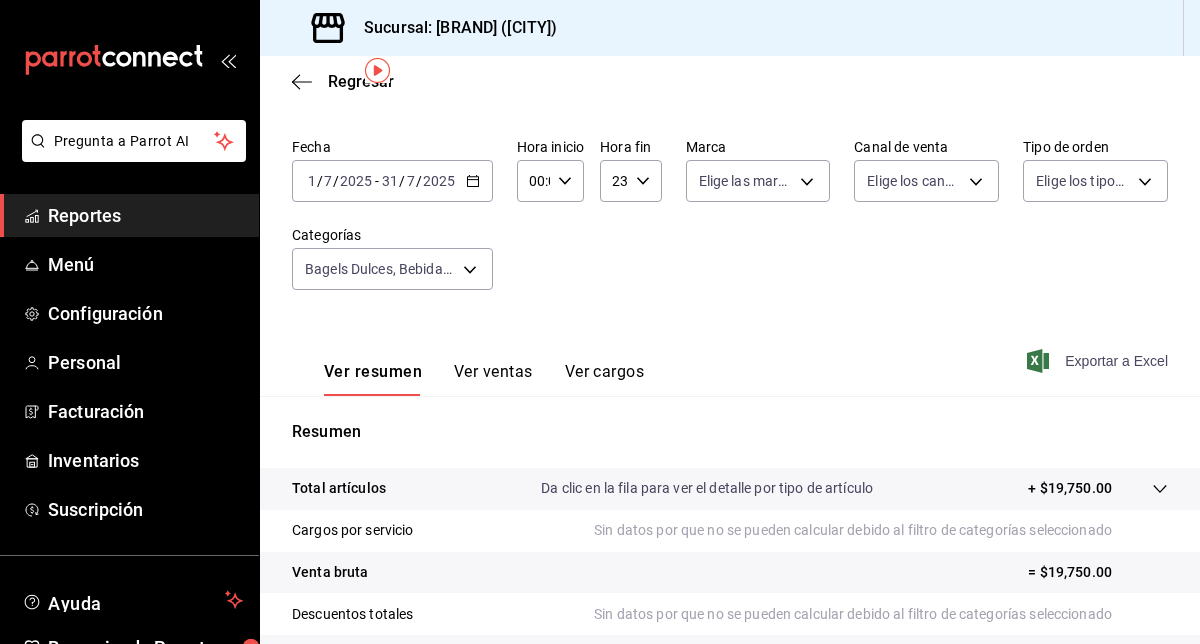 click on "Exportar a Excel" at bounding box center (1099, 361) 